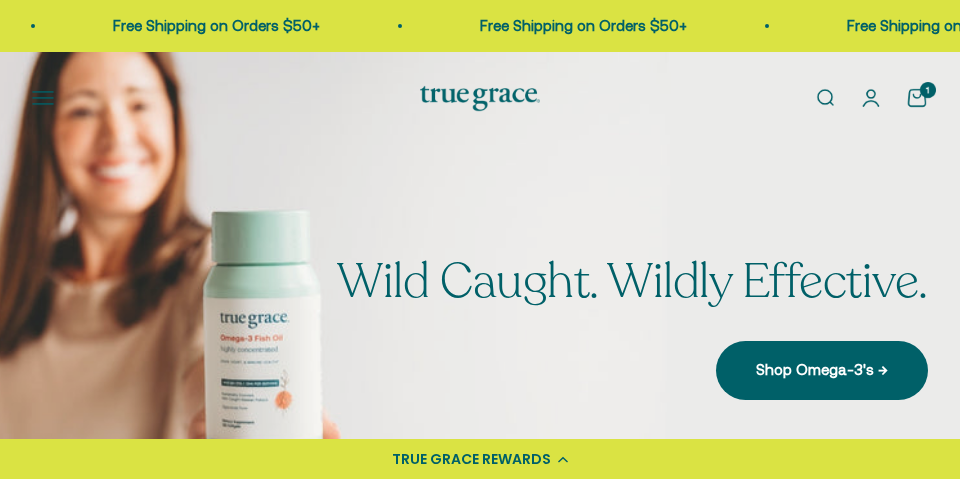 scroll, scrollTop: 0, scrollLeft: 0, axis: both 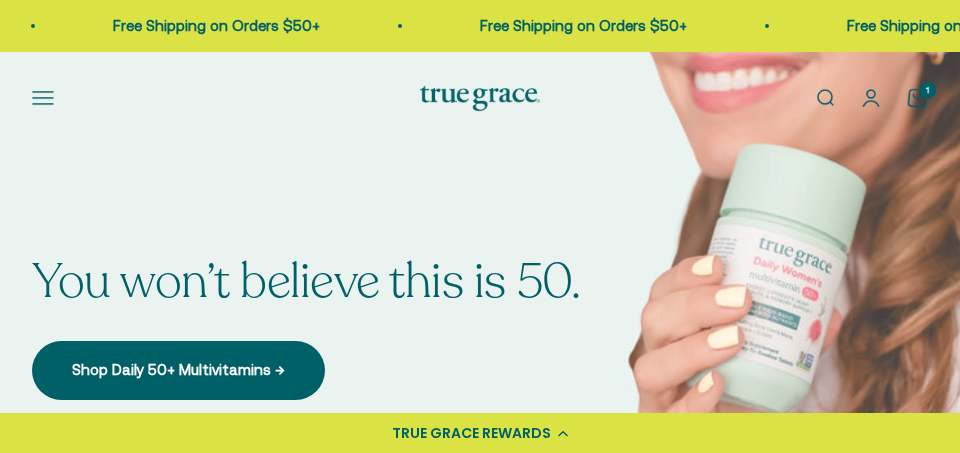 click on "Open navigation menu" at bounding box center [43, 98] 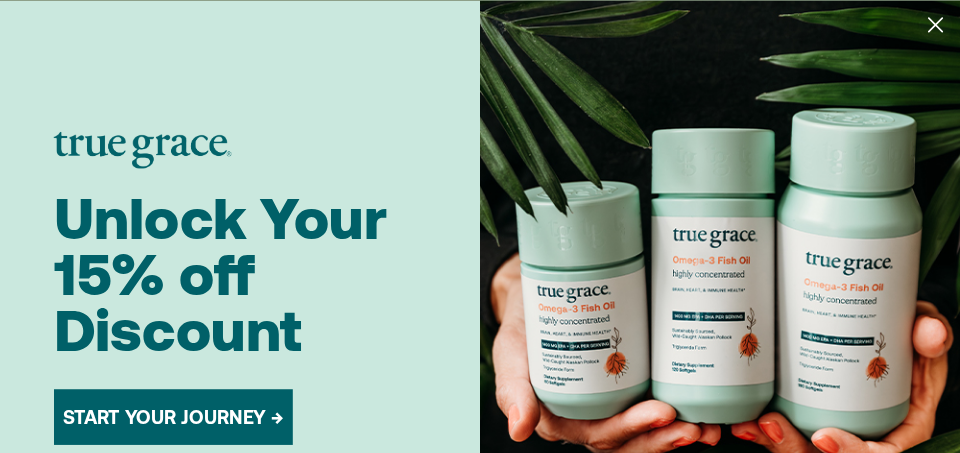 click 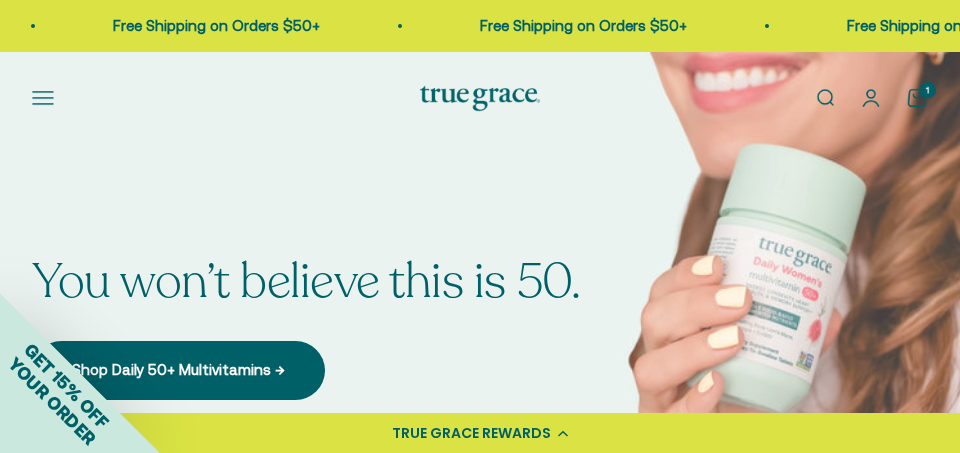 click on "Open navigation menu" at bounding box center (43, 98) 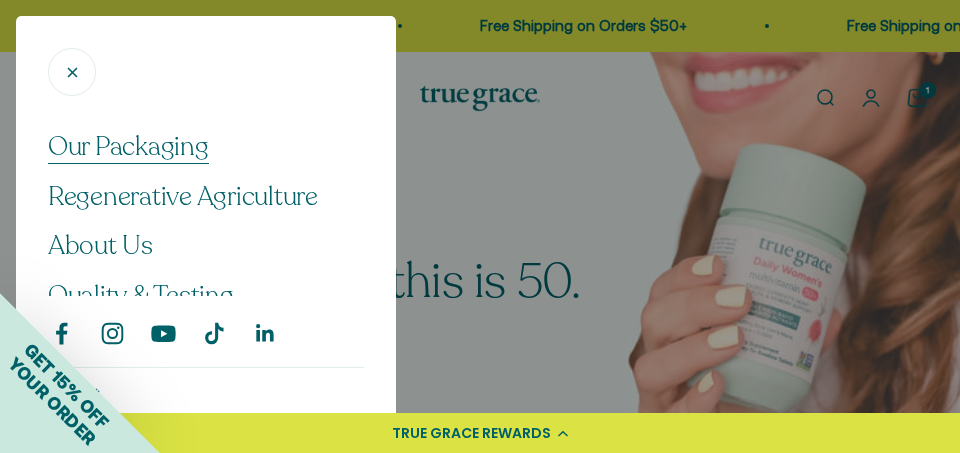 scroll, scrollTop: 0, scrollLeft: 0, axis: both 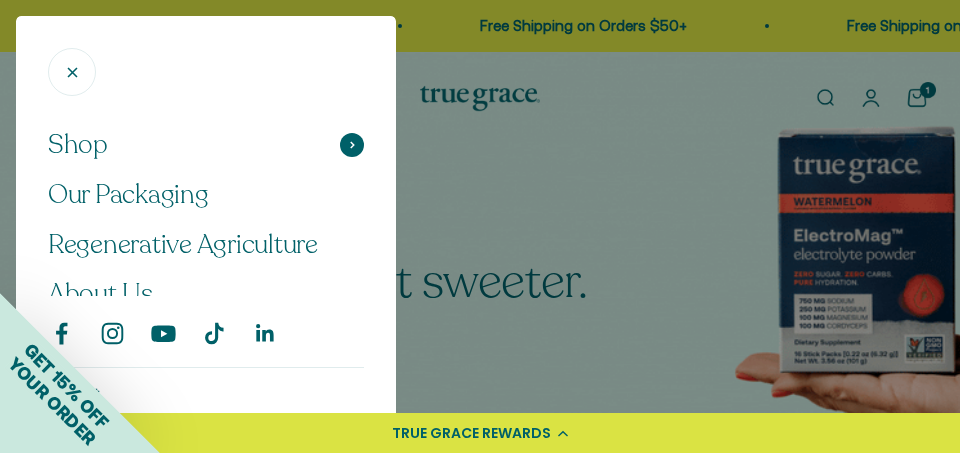 click at bounding box center [352, 145] 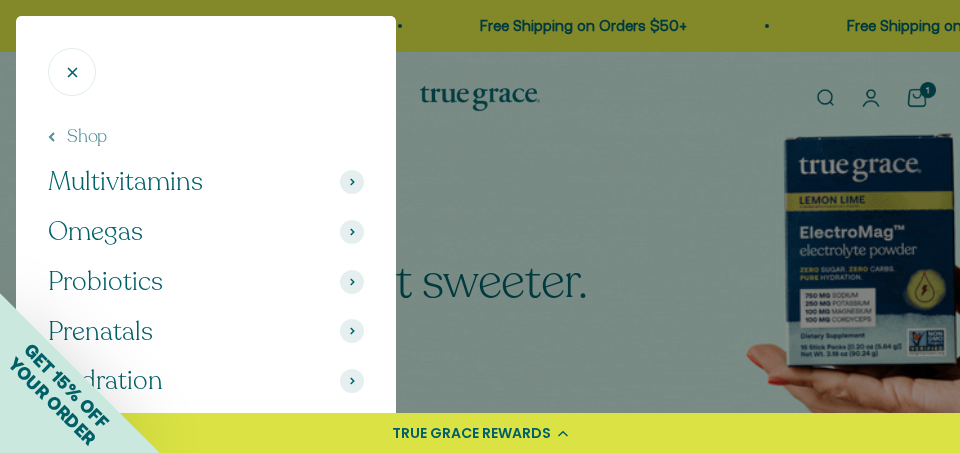 scroll, scrollTop: 6, scrollLeft: 0, axis: vertical 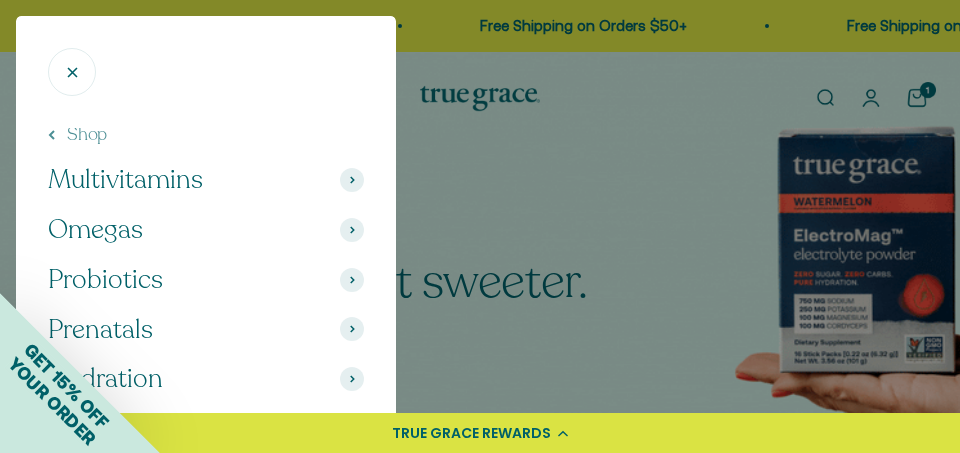 drag, startPoint x: 349, startPoint y: 180, endPoint x: 284, endPoint y: 183, distance: 65.06919 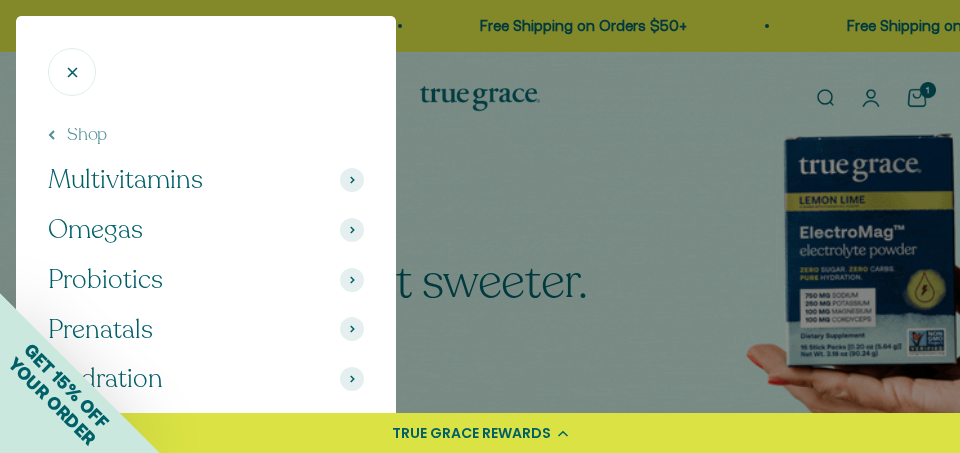 click 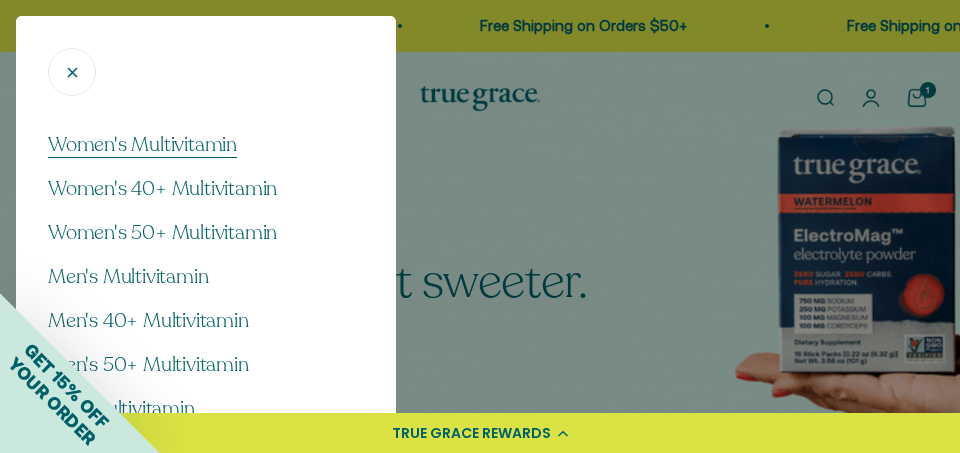 scroll, scrollTop: 56, scrollLeft: 0, axis: vertical 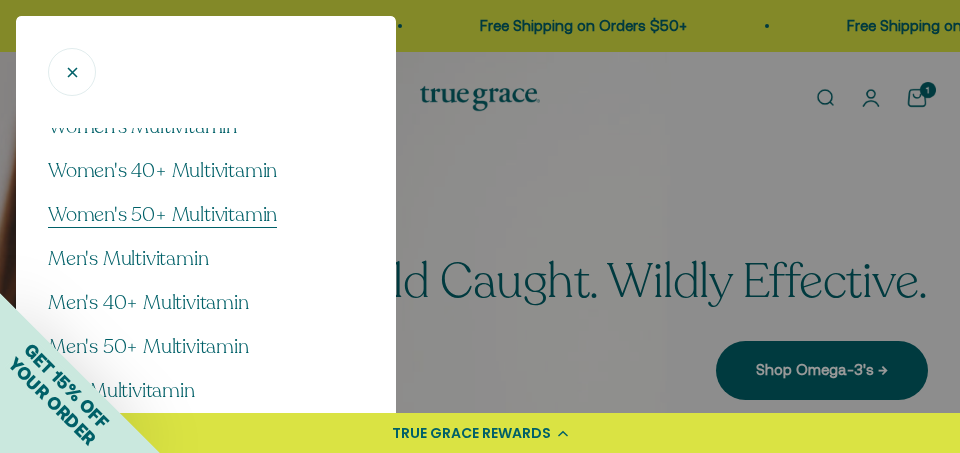 click on "Women's 50+ Multivitamin" at bounding box center (162, 214) 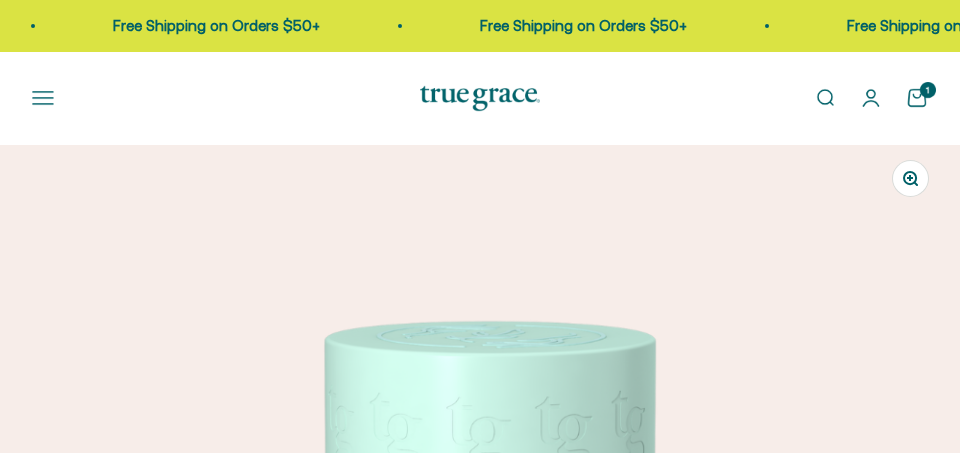 scroll, scrollTop: 0, scrollLeft: 0, axis: both 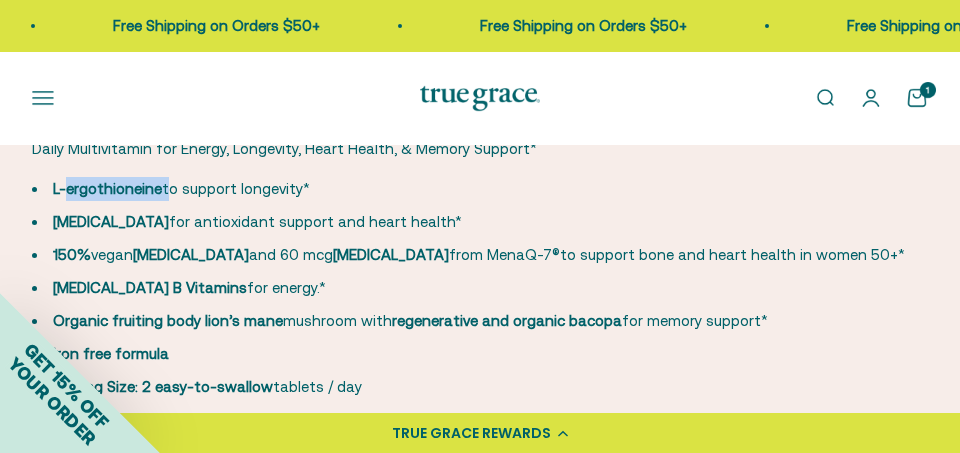 drag, startPoint x: 65, startPoint y: 191, endPoint x: 160, endPoint y: 195, distance: 95.084175 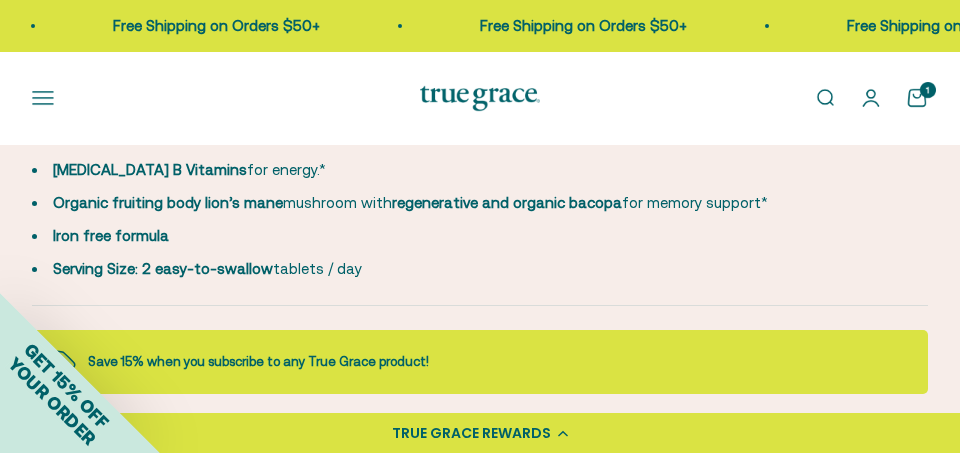 scroll, scrollTop: 1377, scrollLeft: 0, axis: vertical 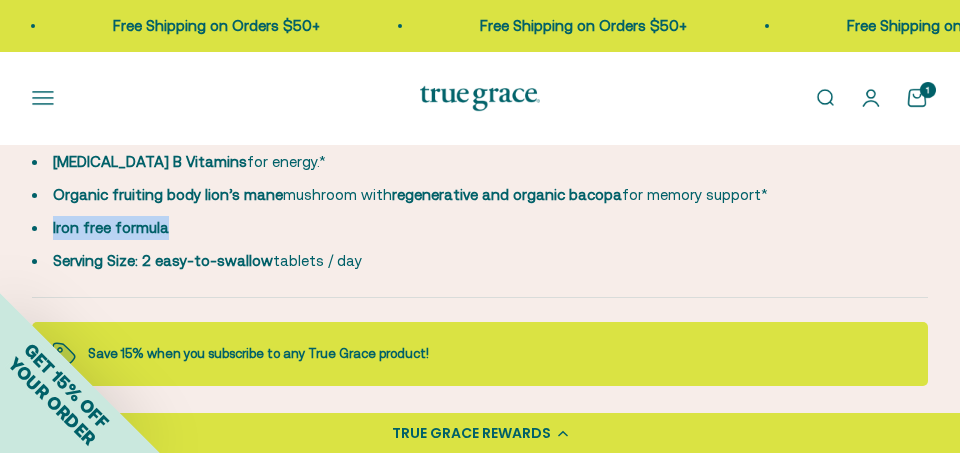 drag, startPoint x: 52, startPoint y: 225, endPoint x: 183, endPoint y: 239, distance: 131.74597 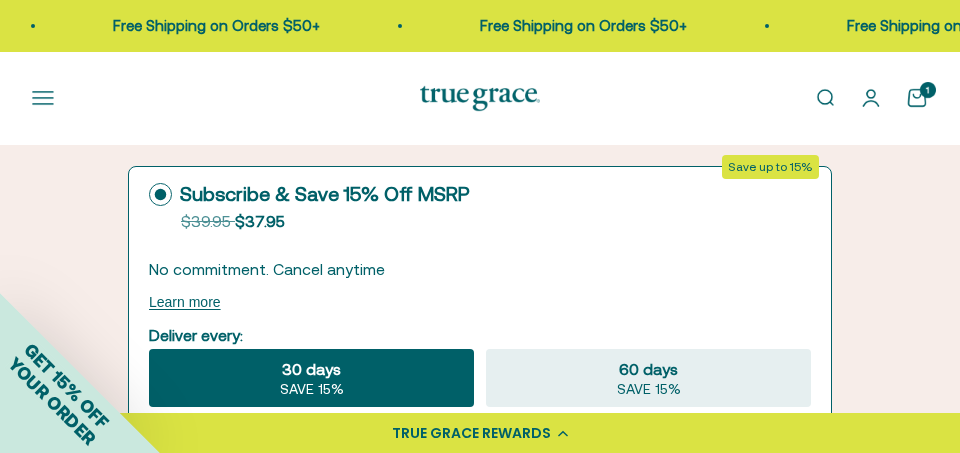 scroll, scrollTop: 1843, scrollLeft: 0, axis: vertical 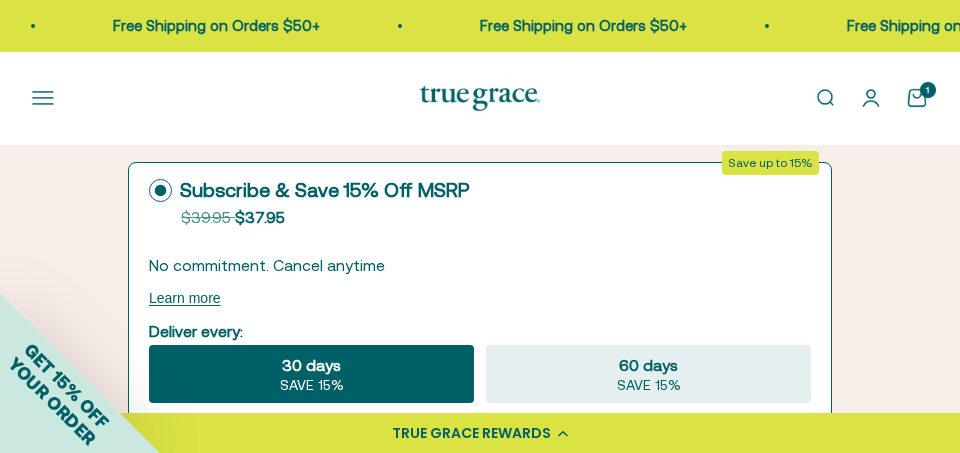 drag, startPoint x: 49, startPoint y: 97, endPoint x: 64, endPoint y: 102, distance: 15.811388 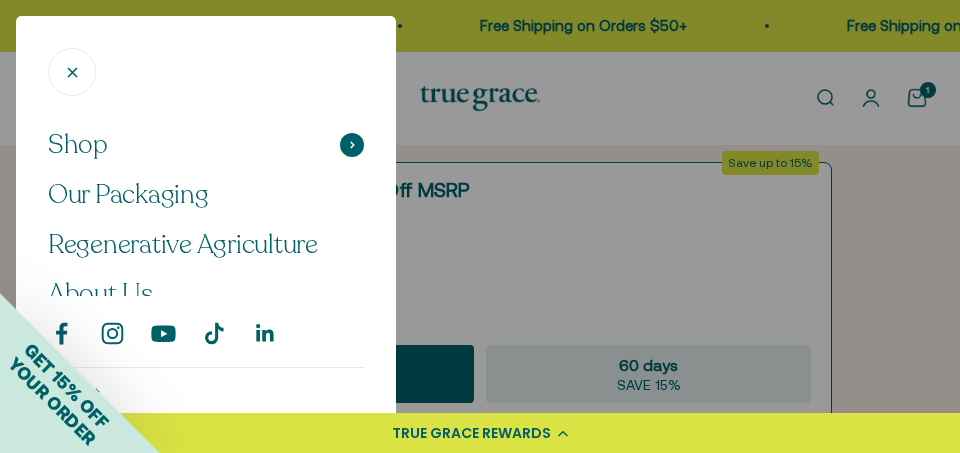 click at bounding box center (352, 145) 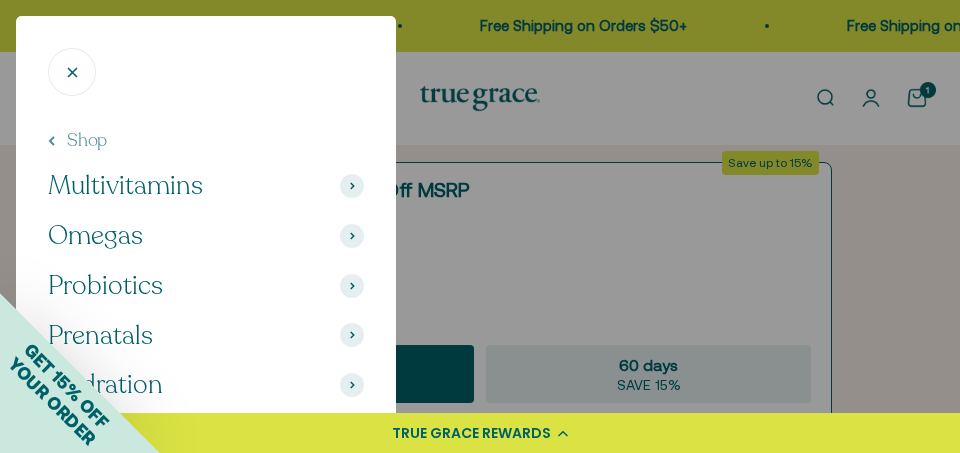 scroll, scrollTop: 0, scrollLeft: 0, axis: both 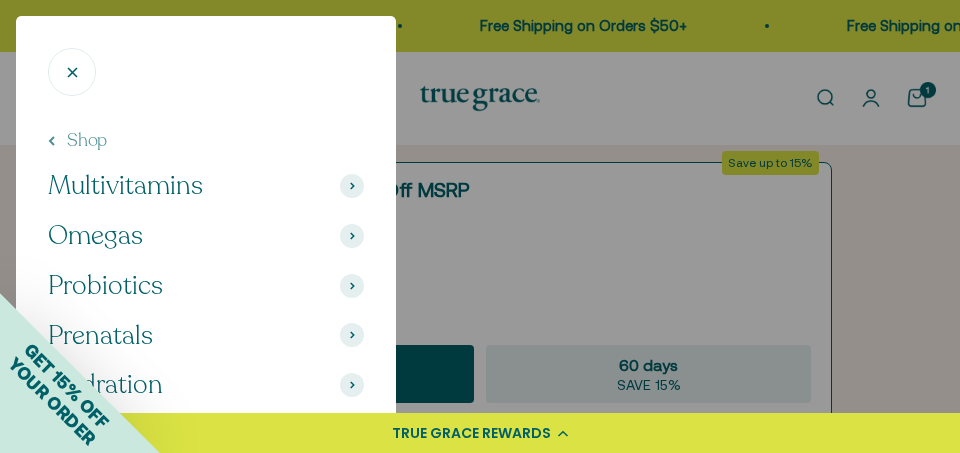 click at bounding box center [352, 186] 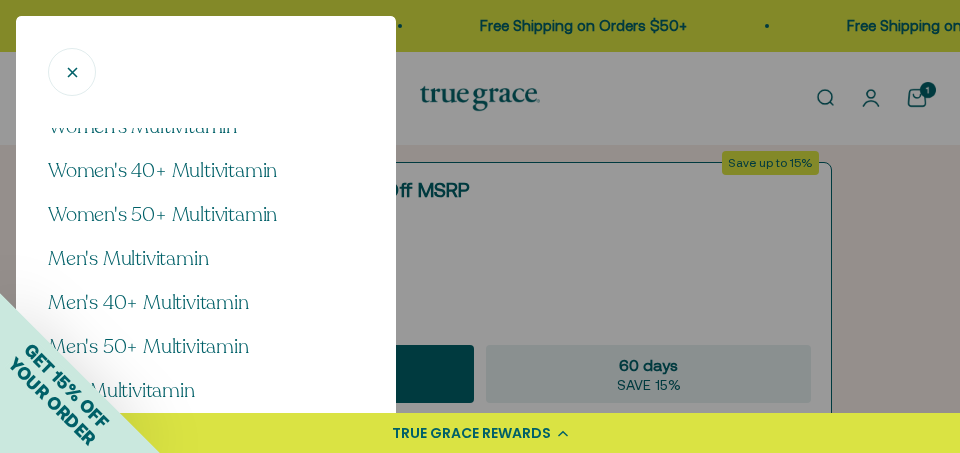 scroll, scrollTop: 0, scrollLeft: 0, axis: both 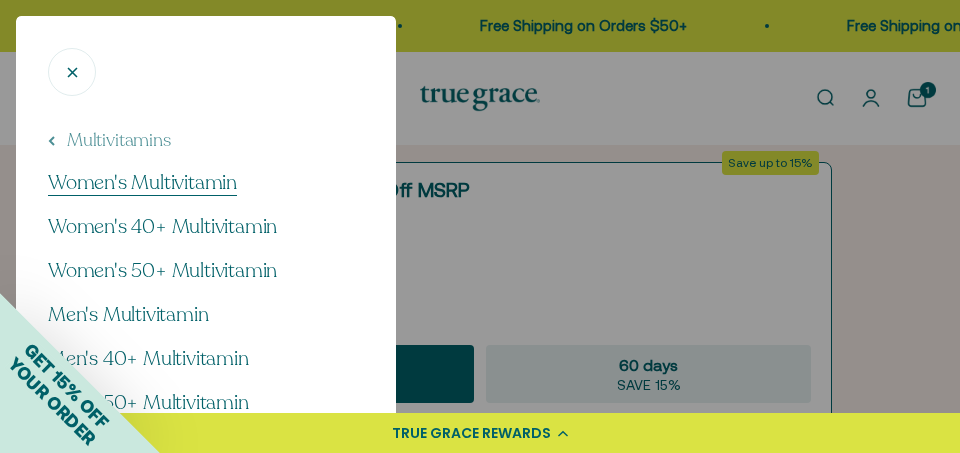click on "Women's Multivitamin" at bounding box center [142, 182] 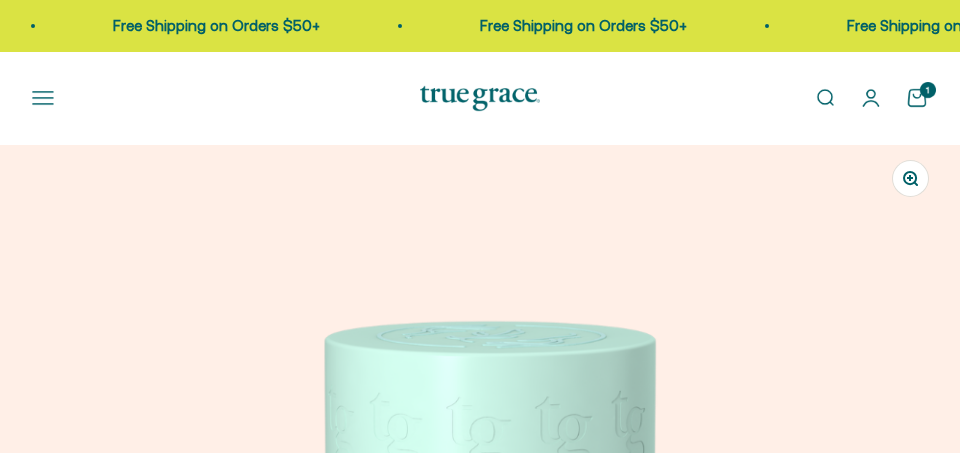 scroll, scrollTop: 0, scrollLeft: 0, axis: both 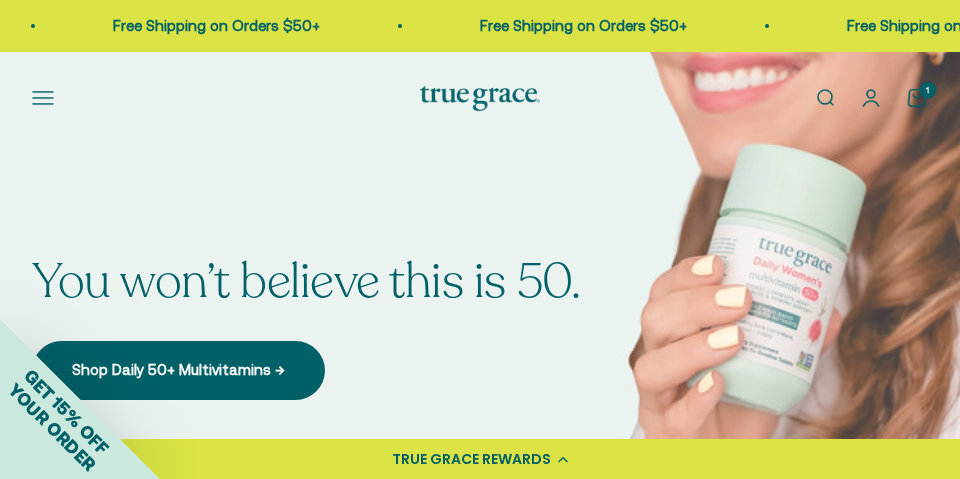 click on "Open navigation menu" at bounding box center [43, 98] 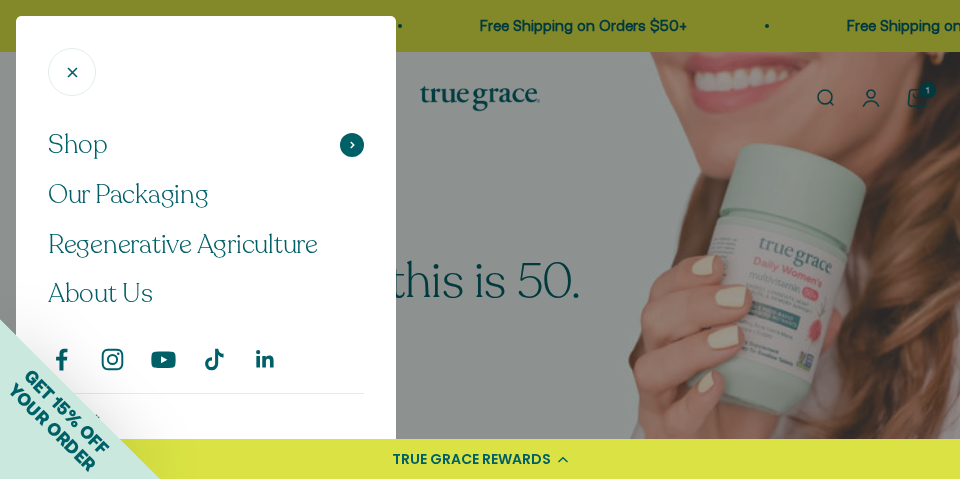 click 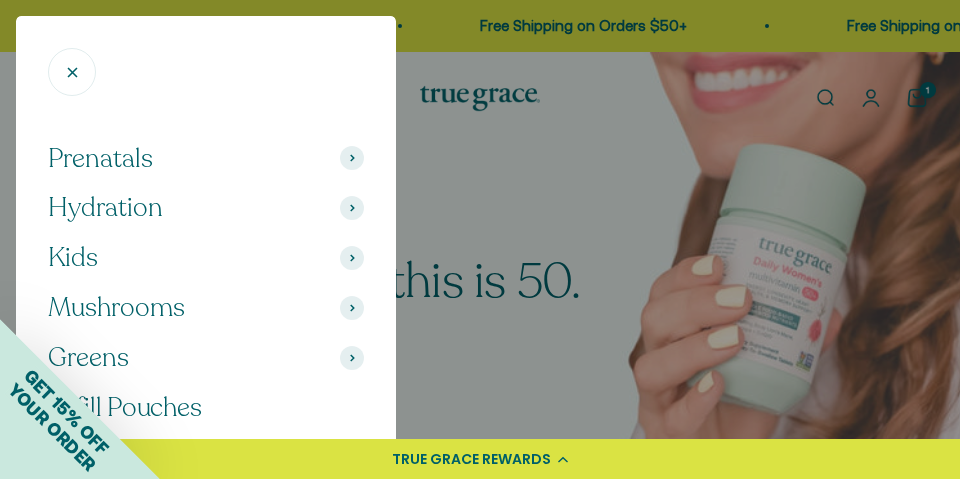 scroll, scrollTop: 220, scrollLeft: 0, axis: vertical 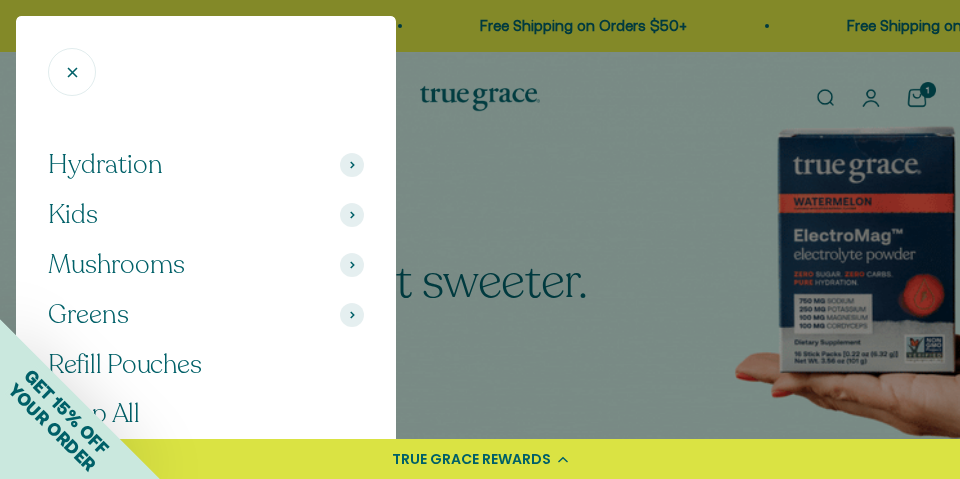 click at bounding box center (352, 265) 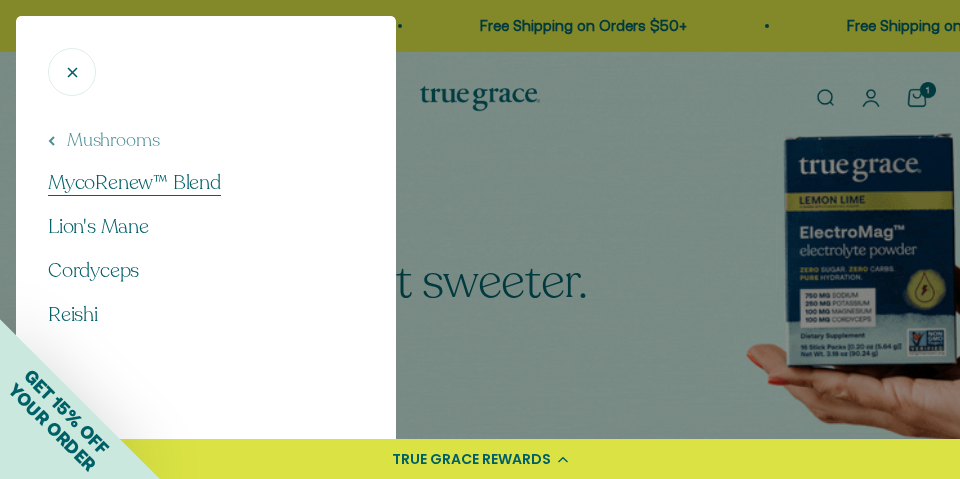 click on "MycoRenew™ Blend" at bounding box center (134, 182) 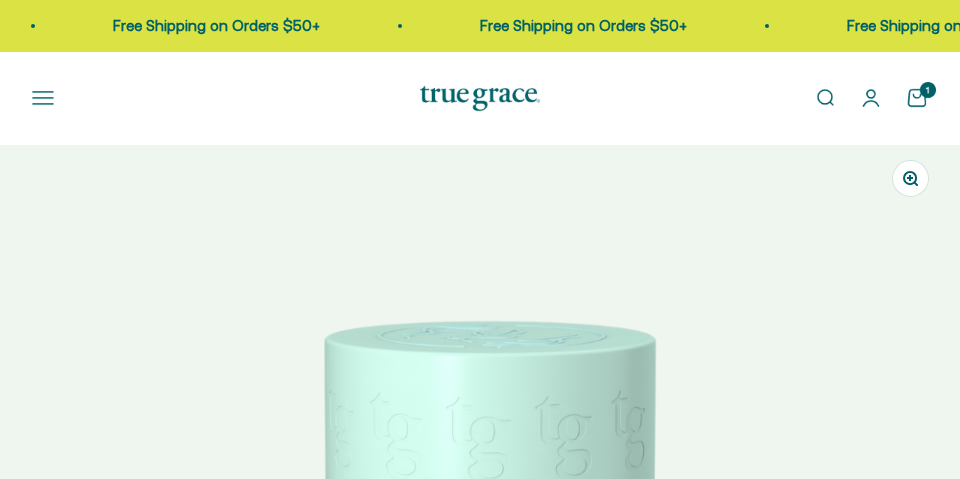 scroll, scrollTop: 0, scrollLeft: 0, axis: both 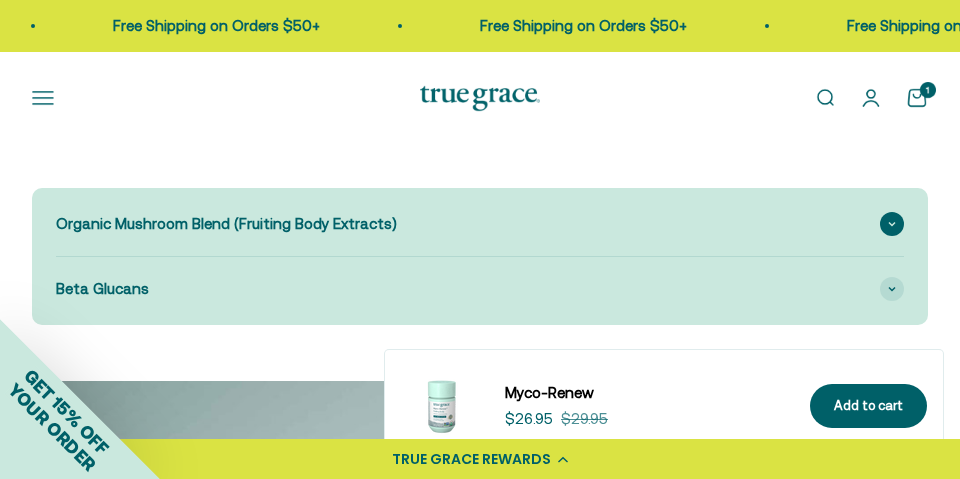 click at bounding box center (892, 224) 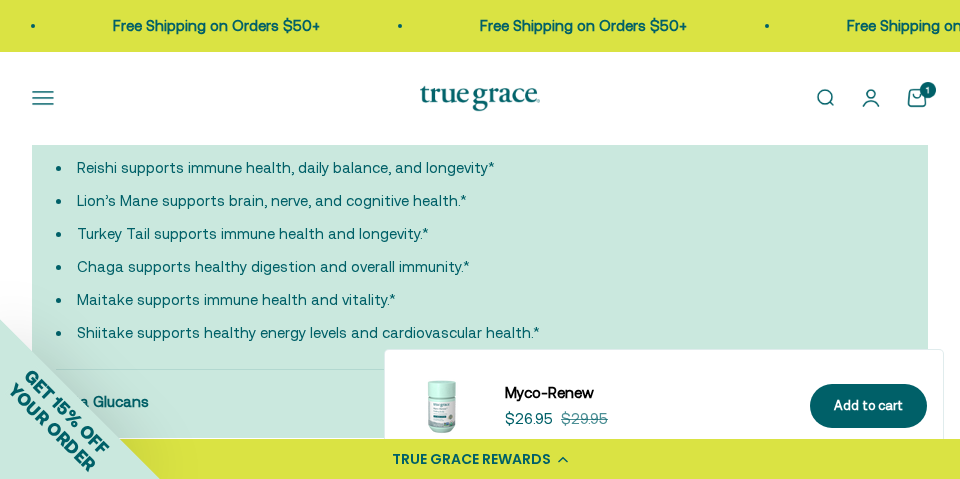scroll, scrollTop: 3277, scrollLeft: 0, axis: vertical 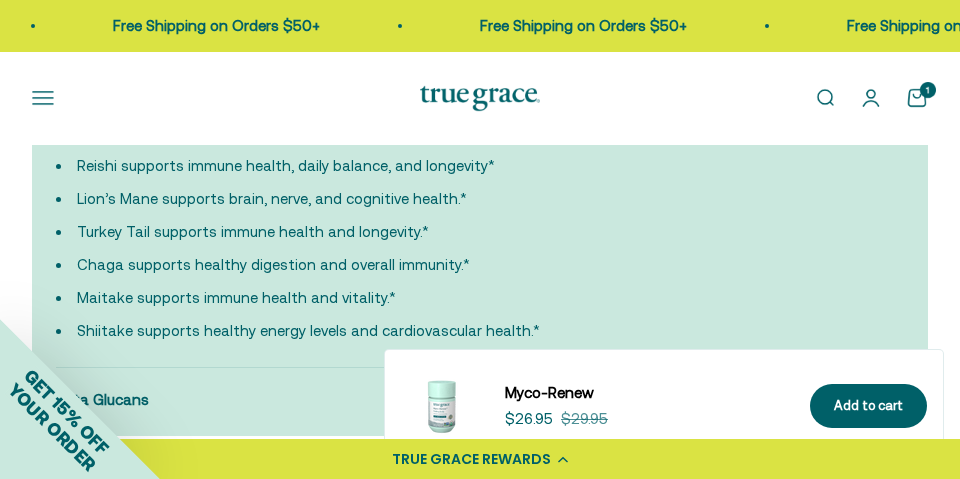 drag, startPoint x: 112, startPoint y: 196, endPoint x: 323, endPoint y: 203, distance: 211.11609 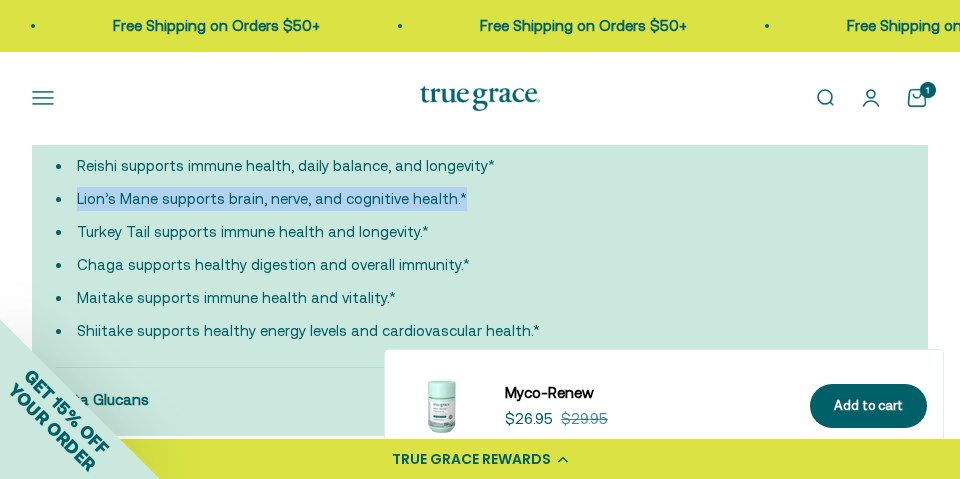 drag, startPoint x: 453, startPoint y: 201, endPoint x: 75, endPoint y: 201, distance: 378 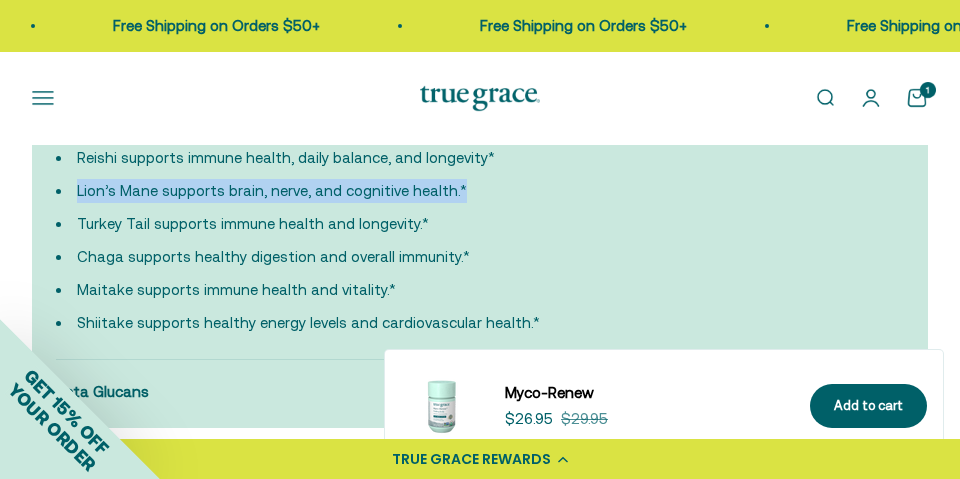 scroll, scrollTop: 3285, scrollLeft: 0, axis: vertical 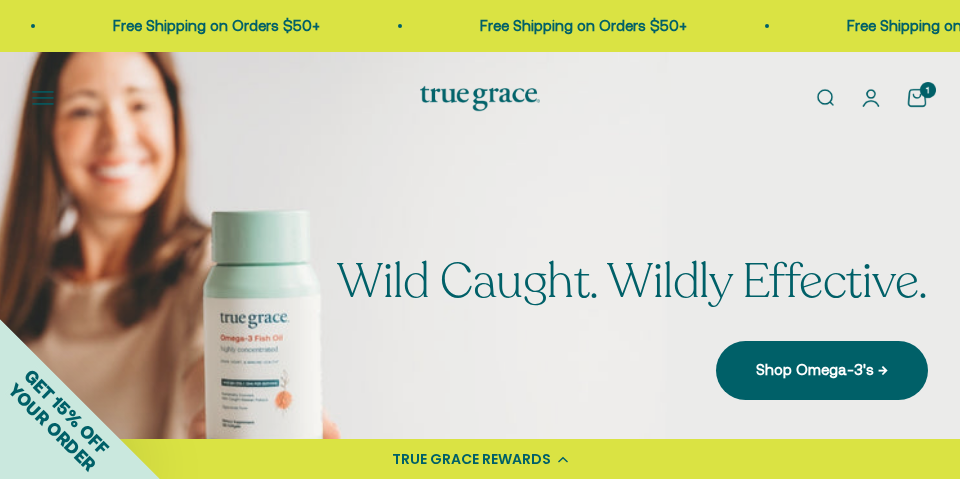 click on "Open navigation menu" at bounding box center [43, 98] 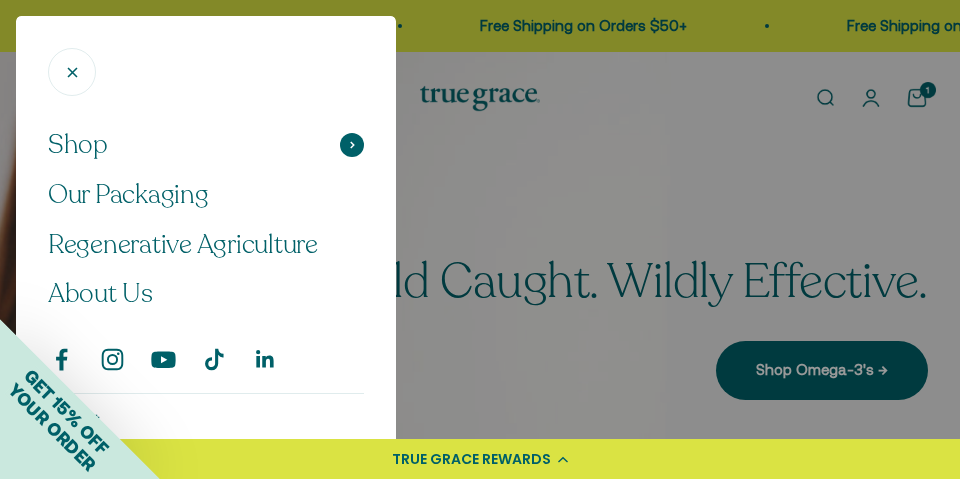 click at bounding box center [352, 145] 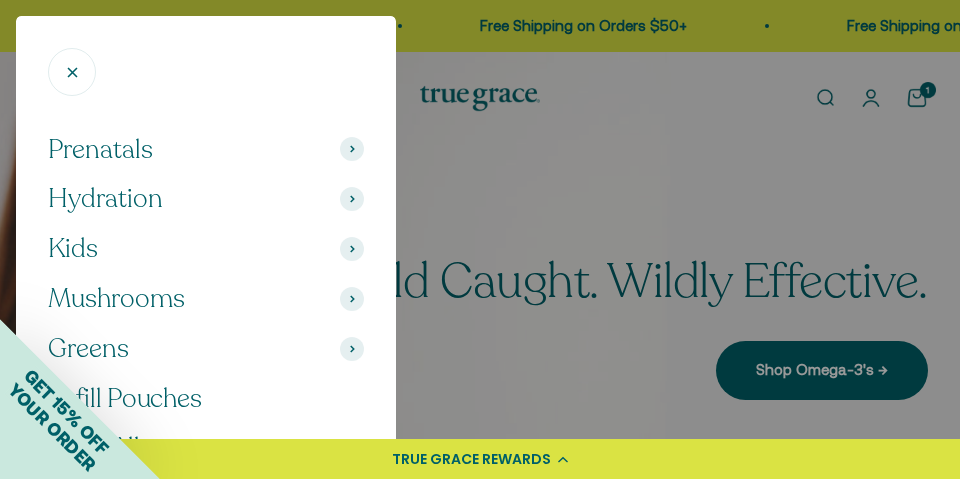 scroll, scrollTop: 203, scrollLeft: 0, axis: vertical 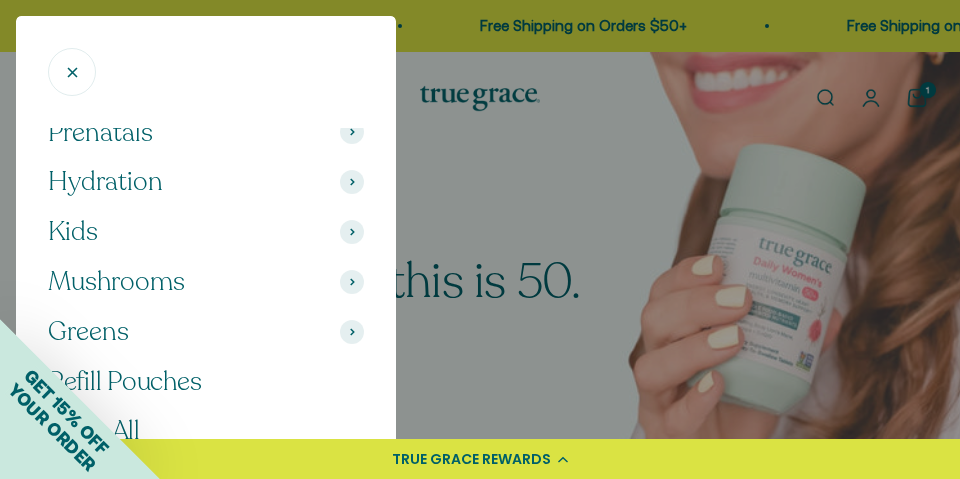click at bounding box center (352, 282) 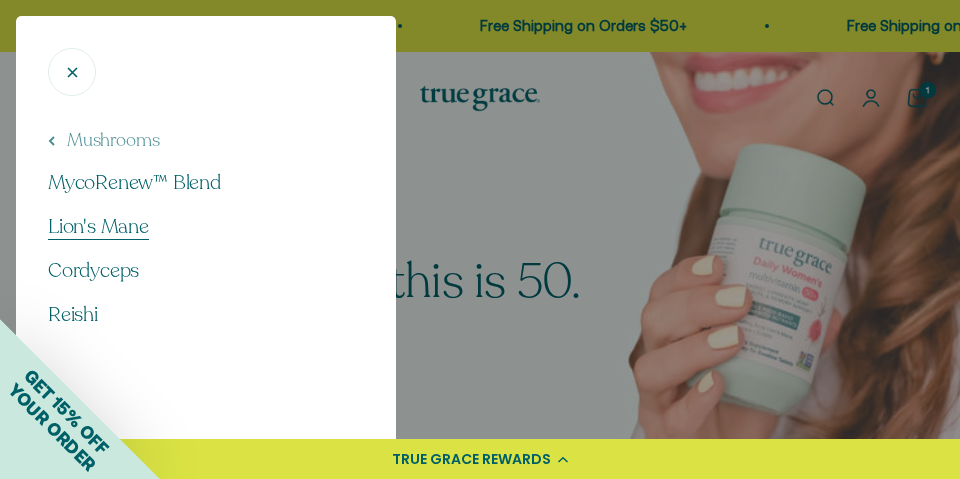 click on "Lion's Mane" at bounding box center [98, 226] 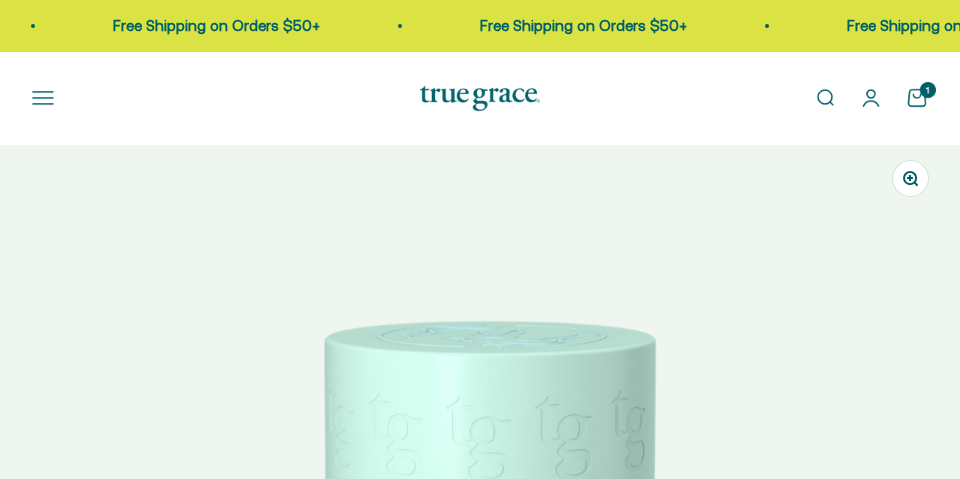 scroll, scrollTop: 0, scrollLeft: 0, axis: both 